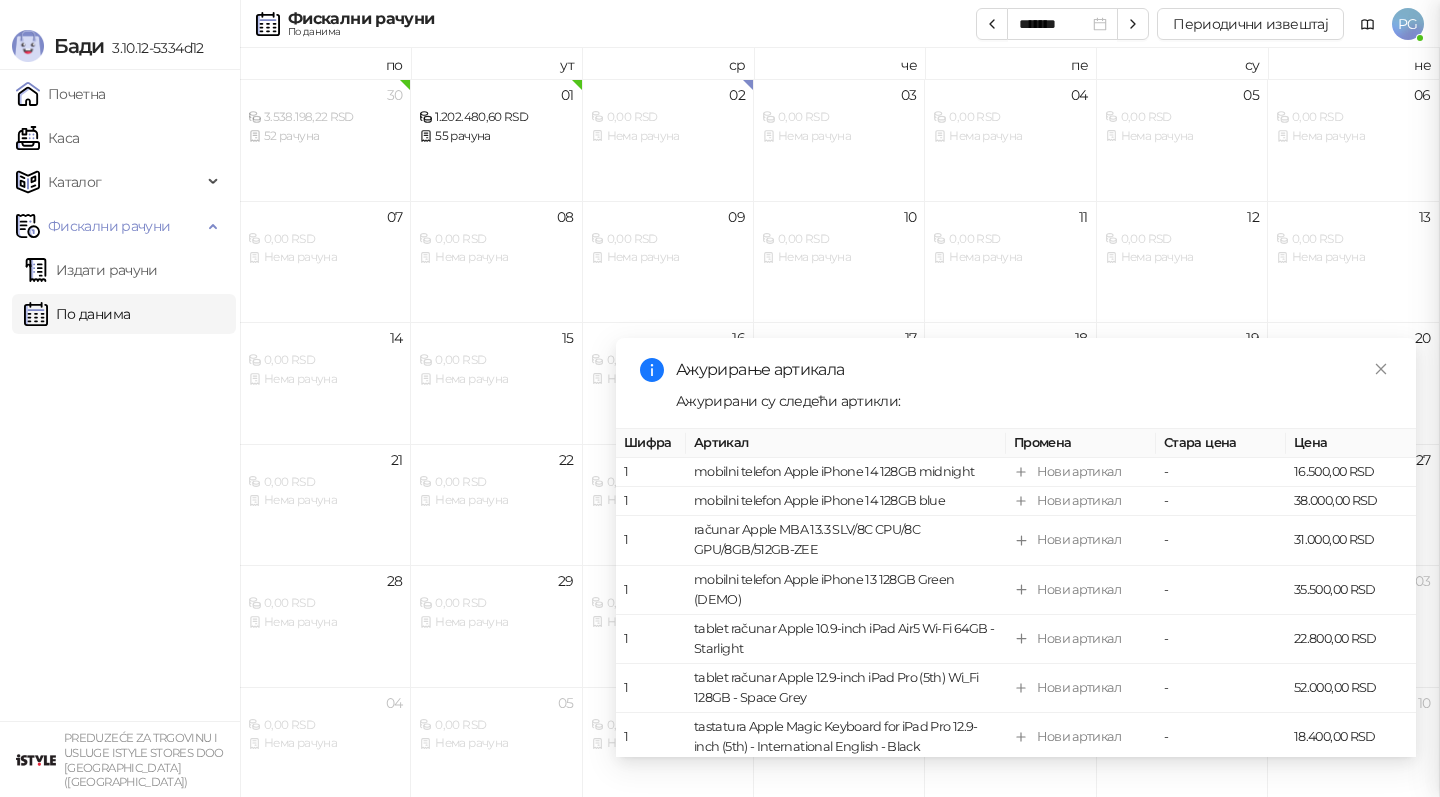 click at bounding box center (720, 398) 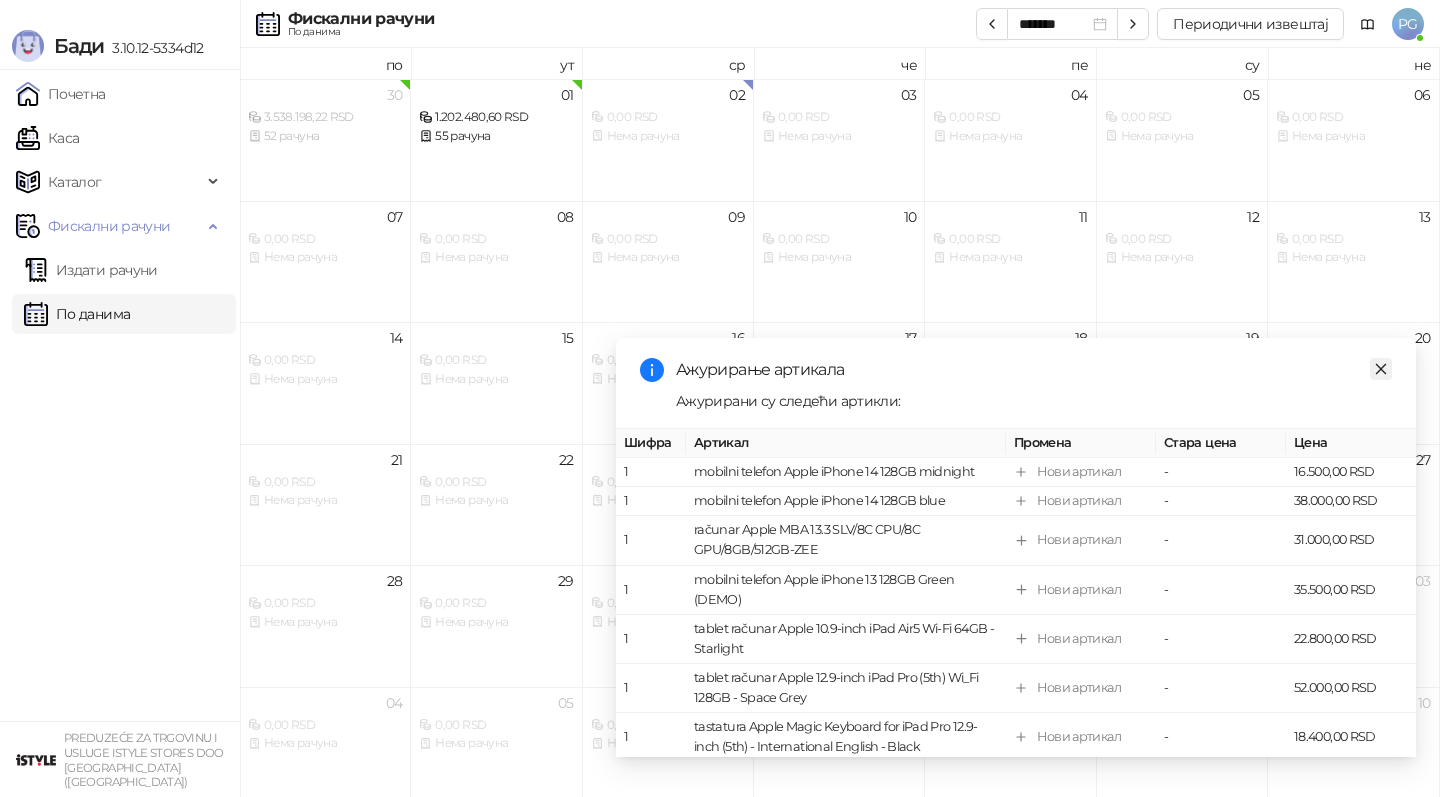click 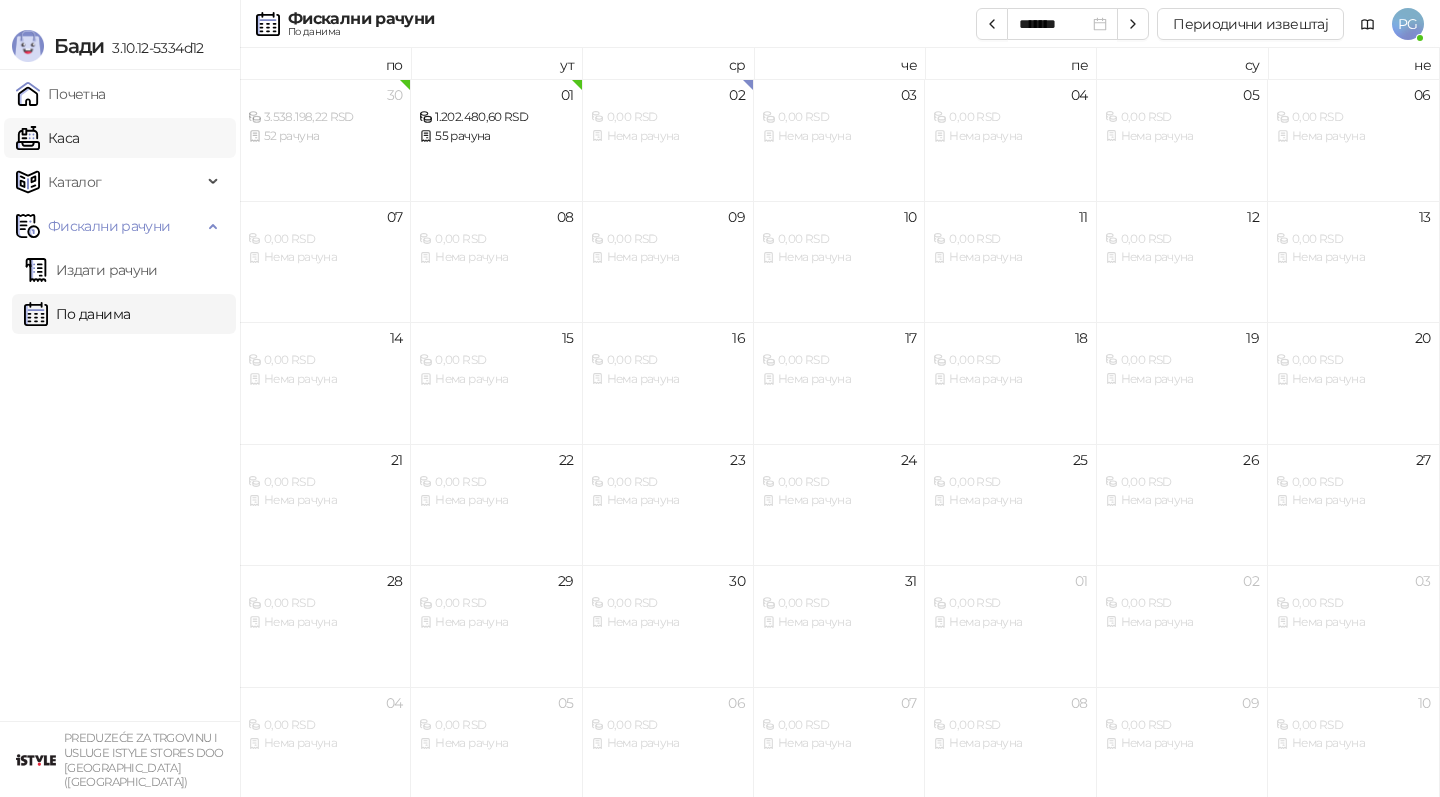 click on "Каса" at bounding box center [47, 138] 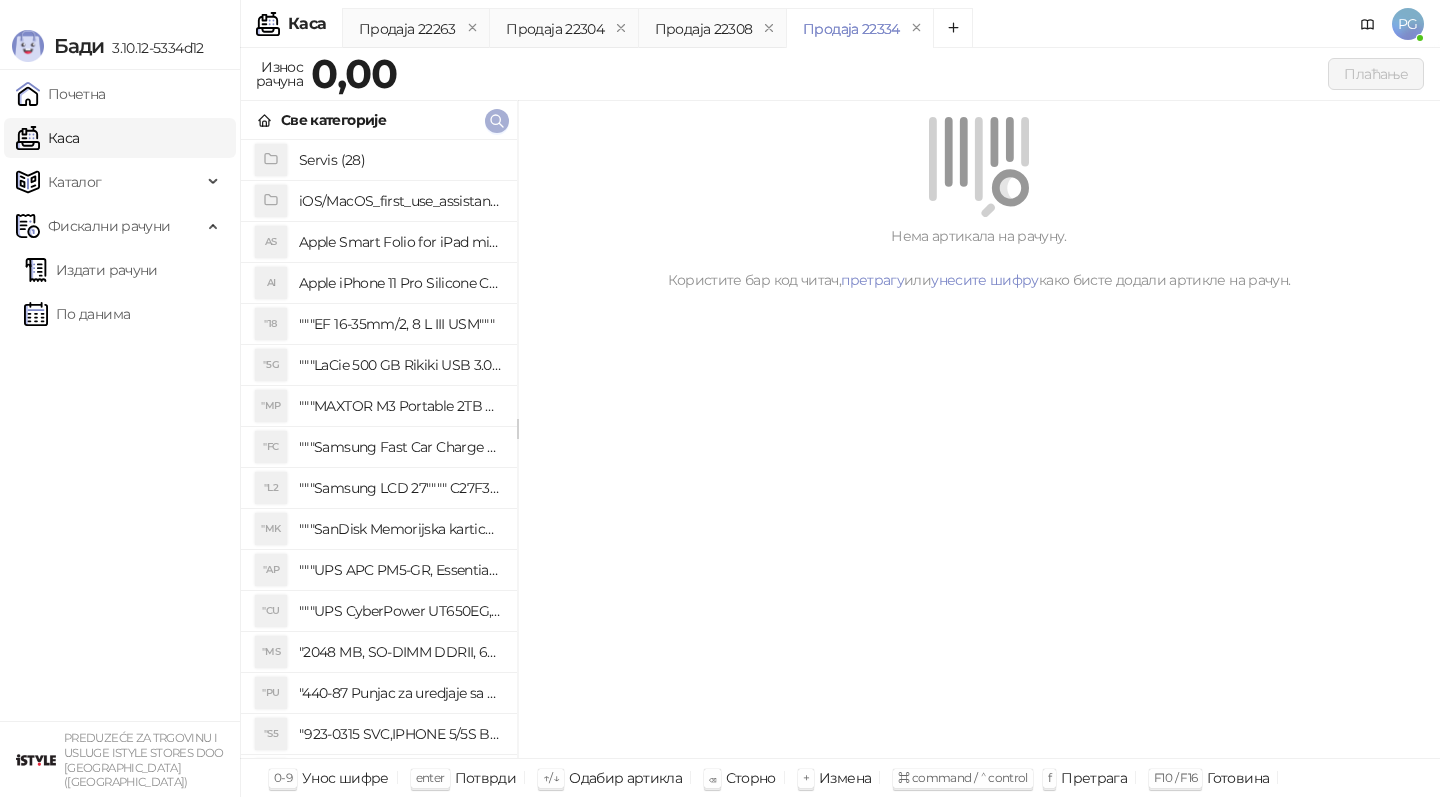 click 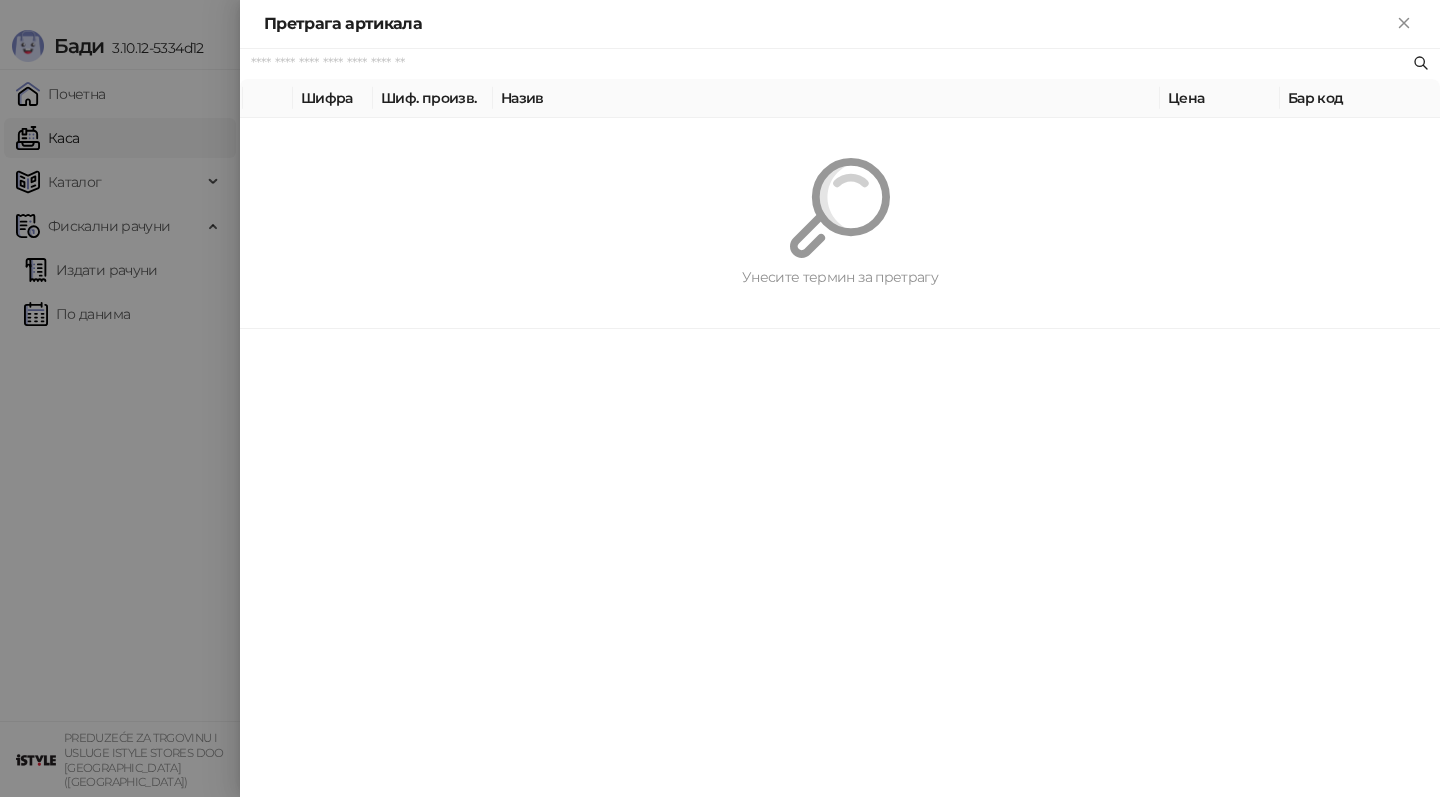 paste on "**********" 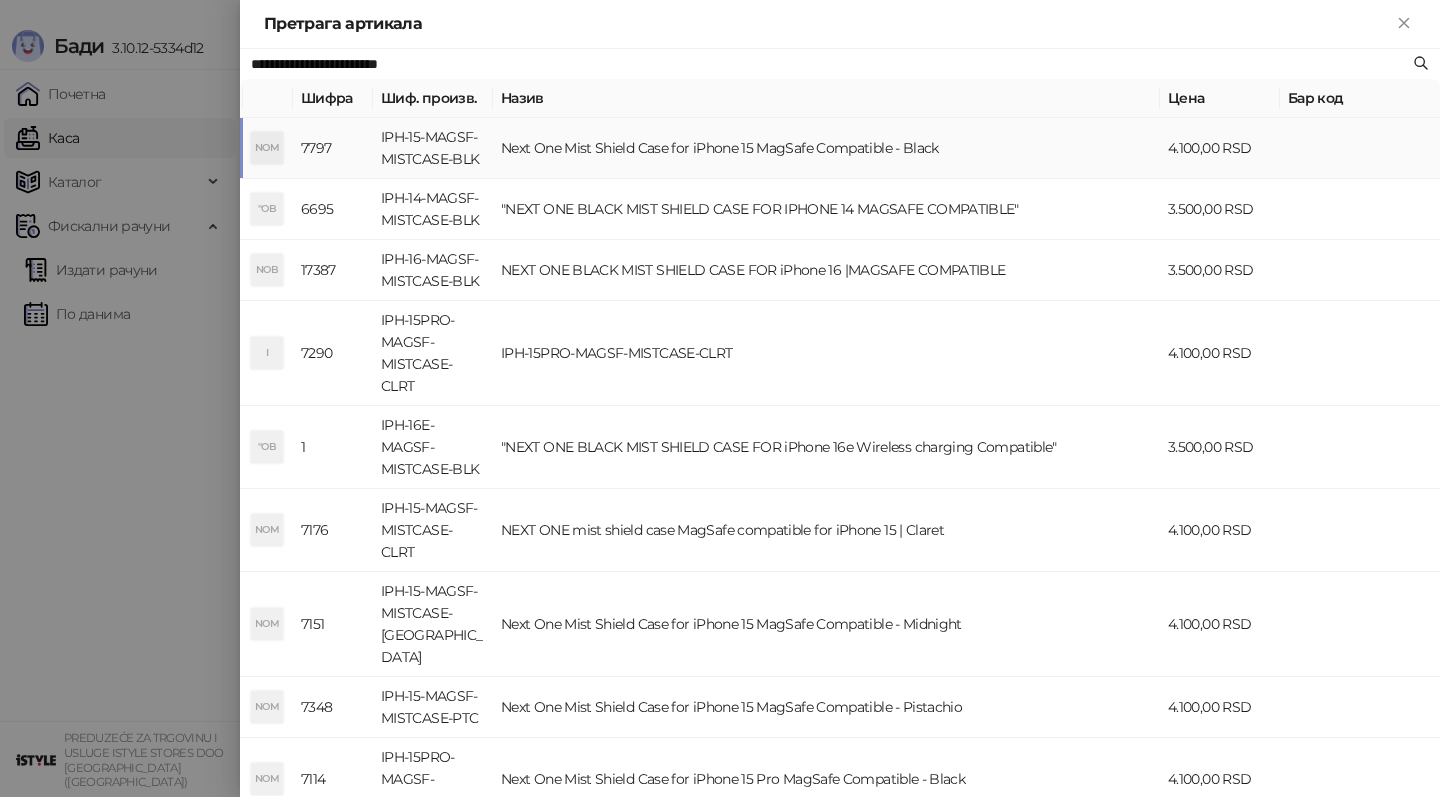 type on "**********" 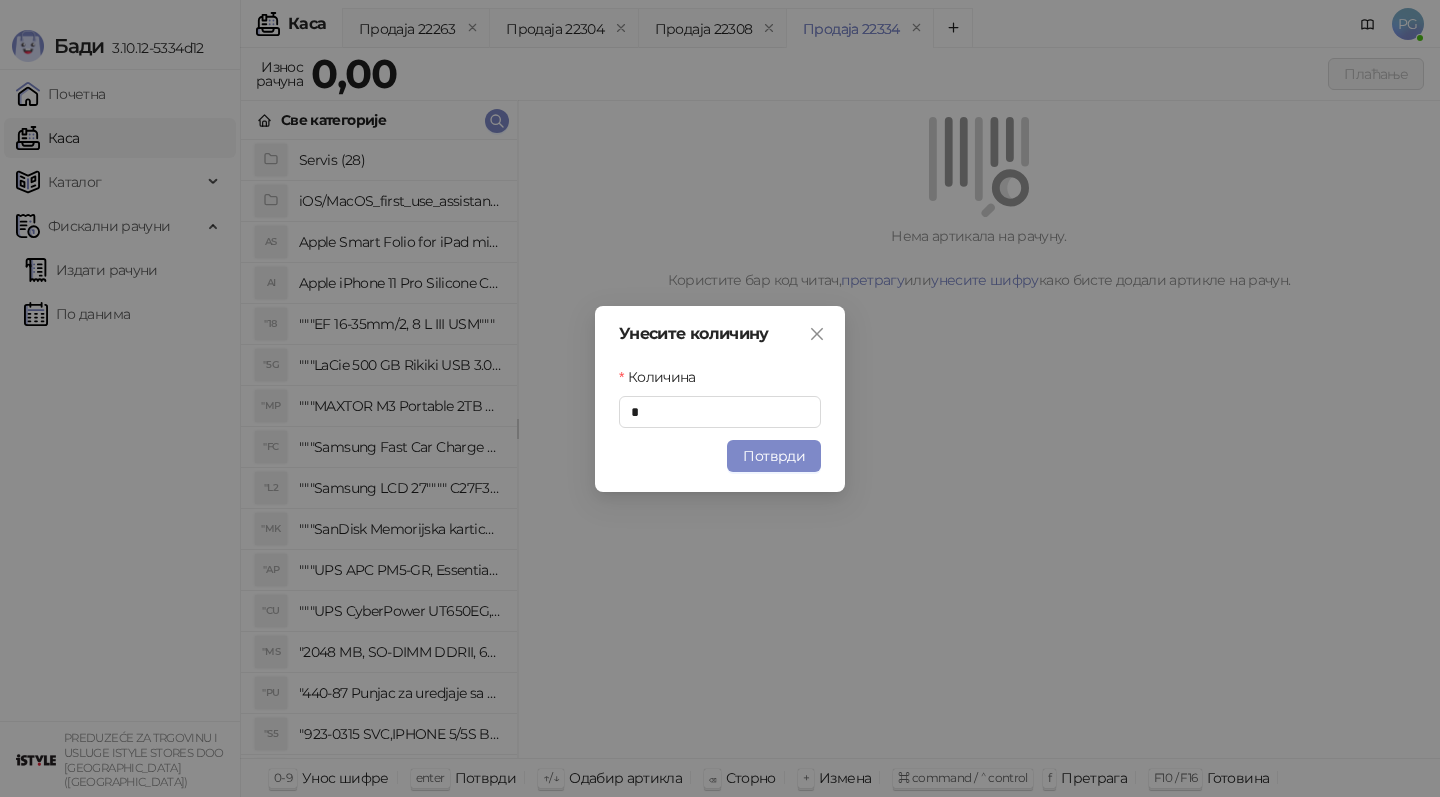 click on "Потврди" at bounding box center (774, 456) 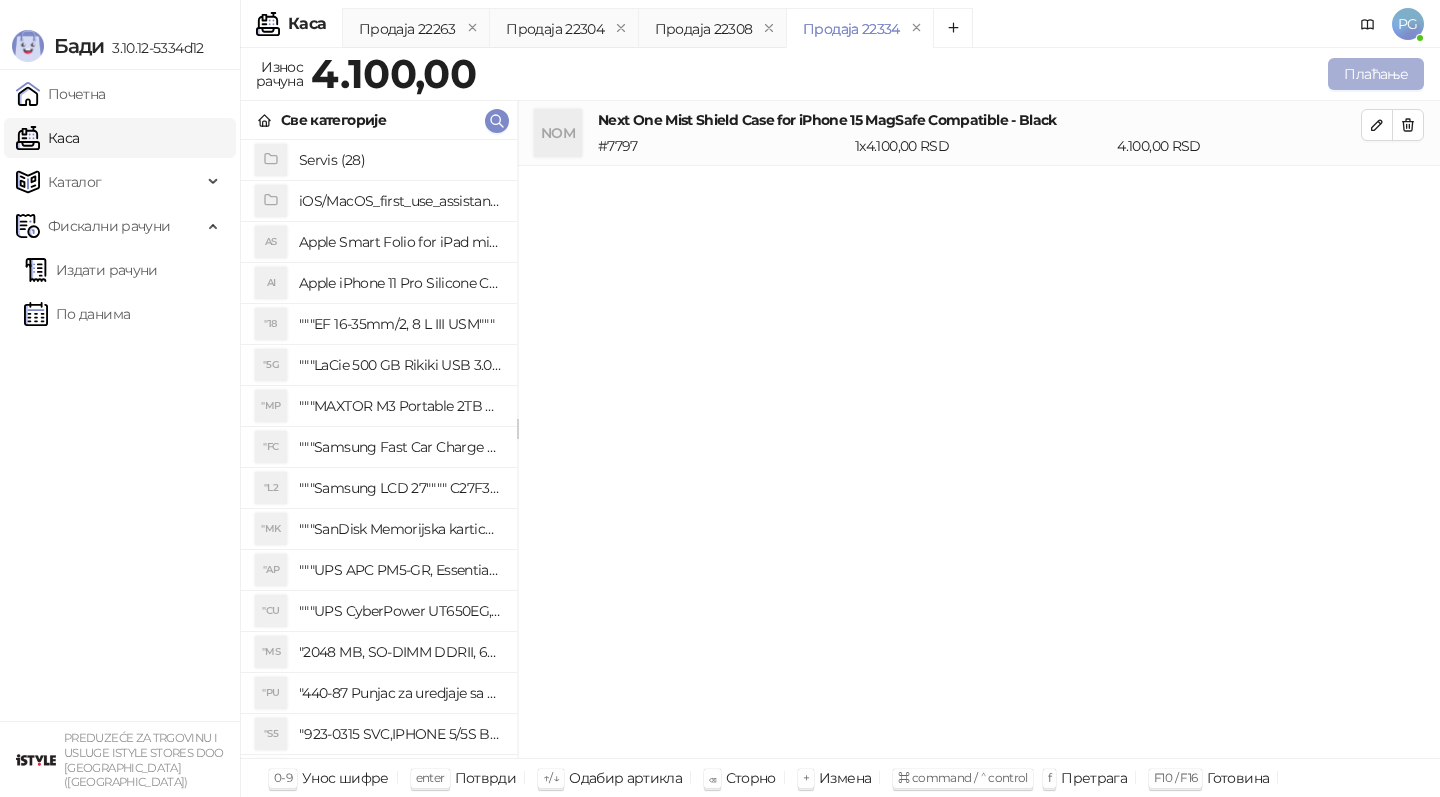 click on "Плаћање" at bounding box center [1376, 74] 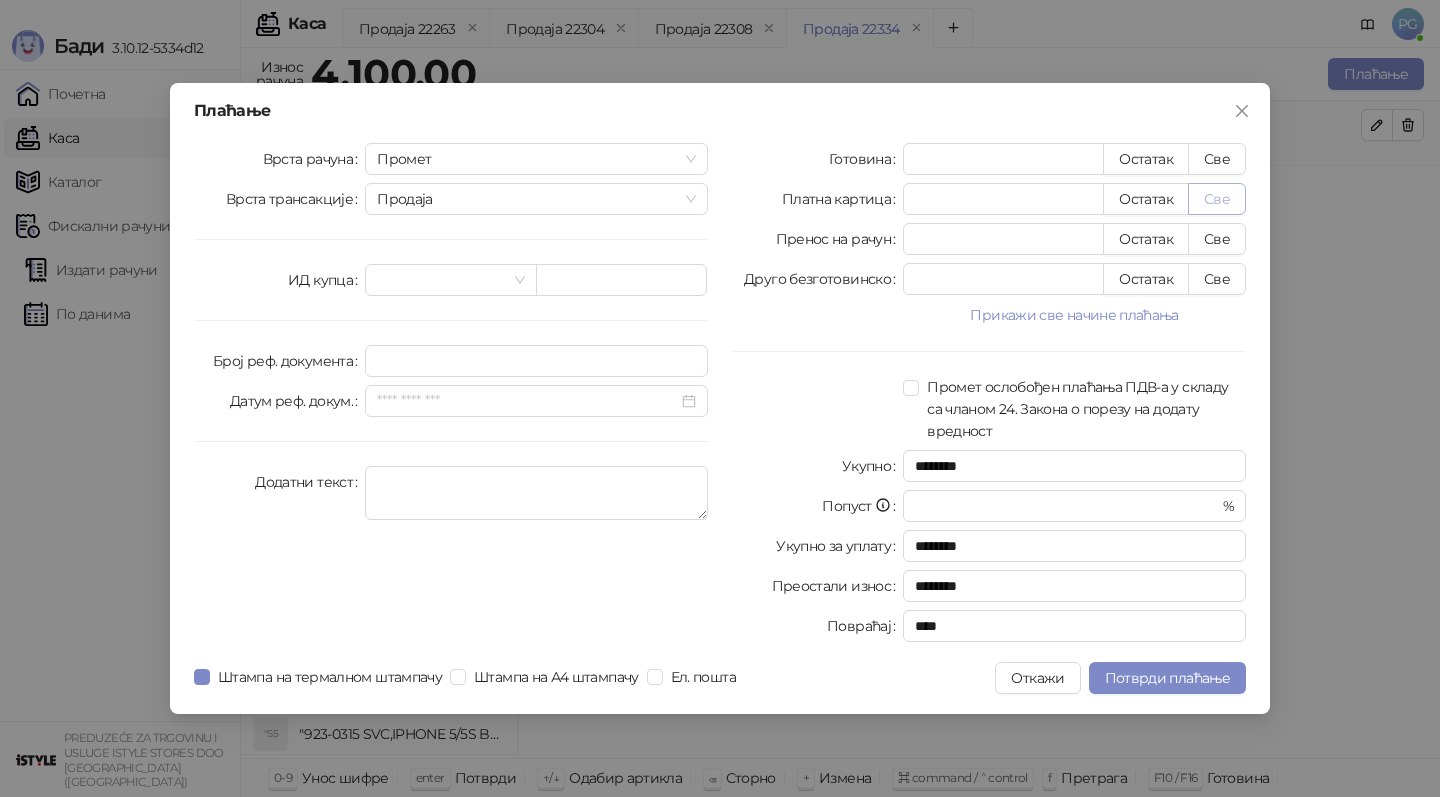 click on "Све" at bounding box center (1217, 199) 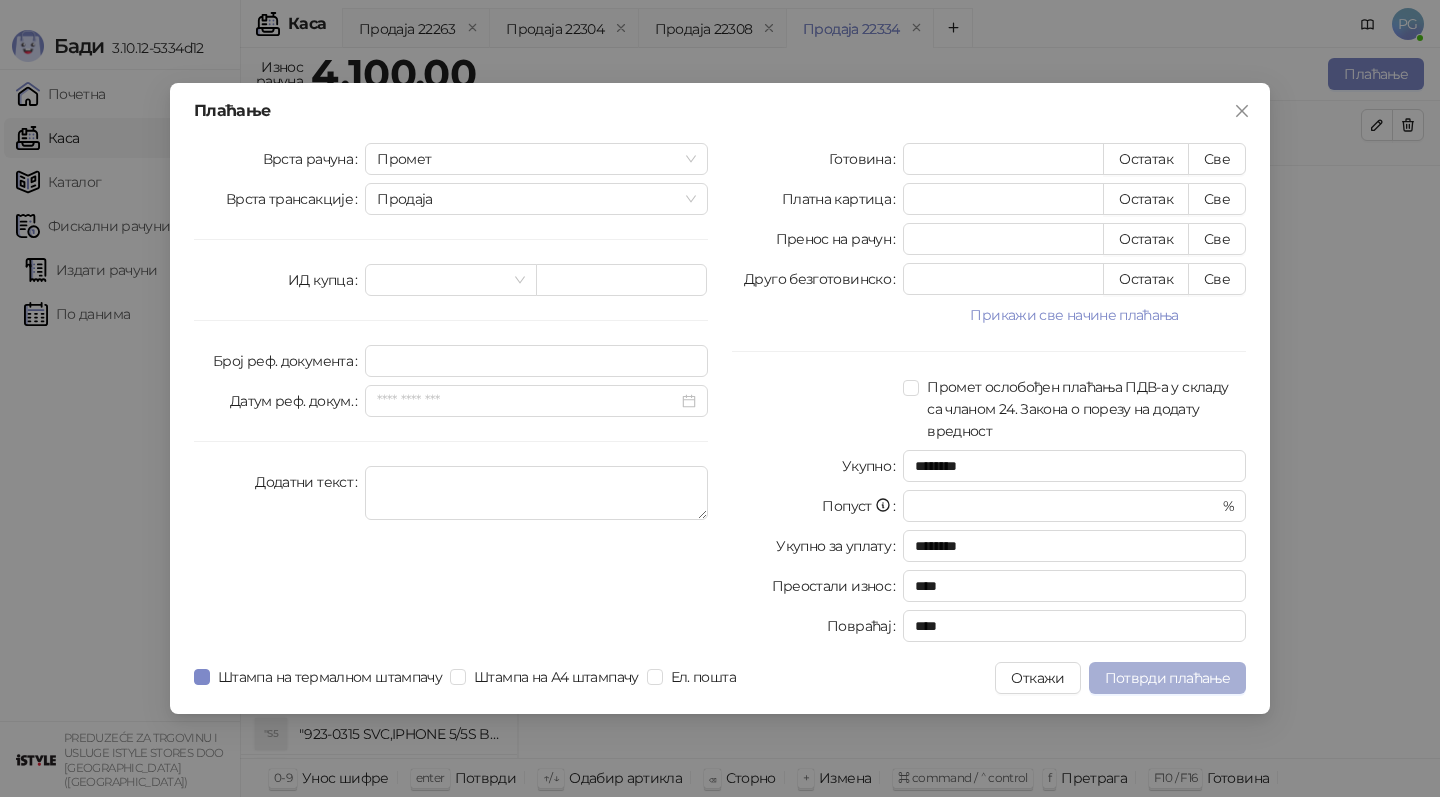 click on "Потврди плаћање" at bounding box center (1167, 678) 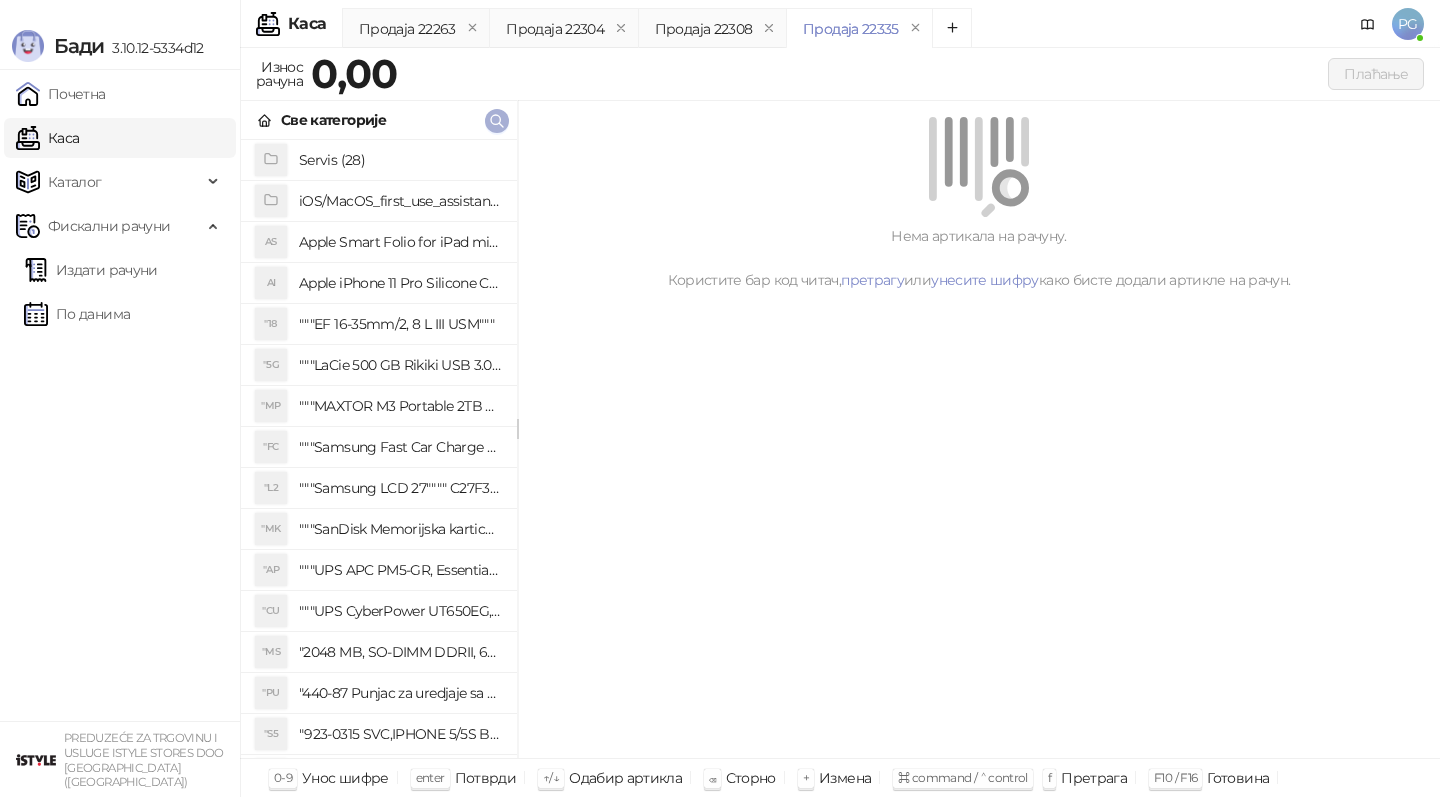 click 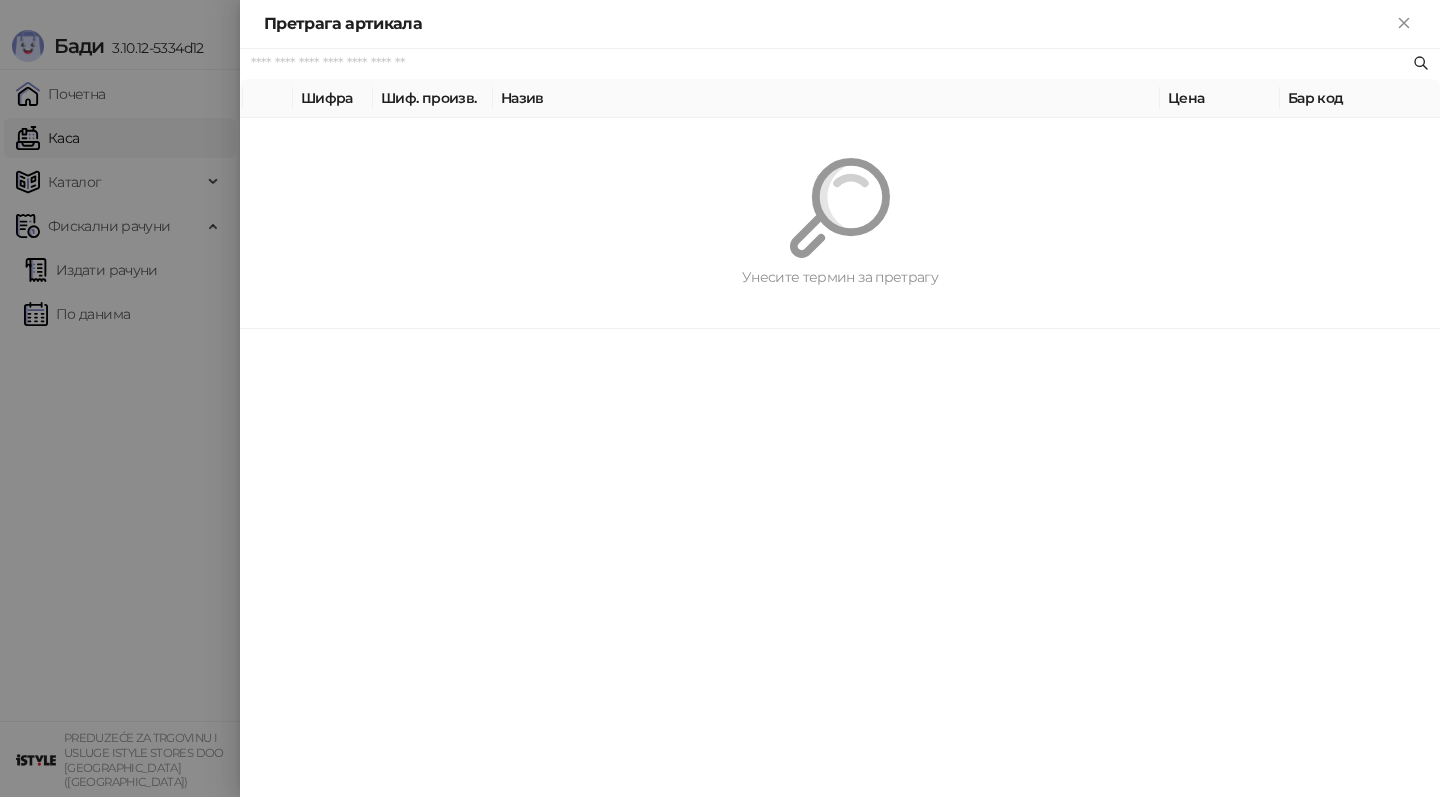 paste on "**********" 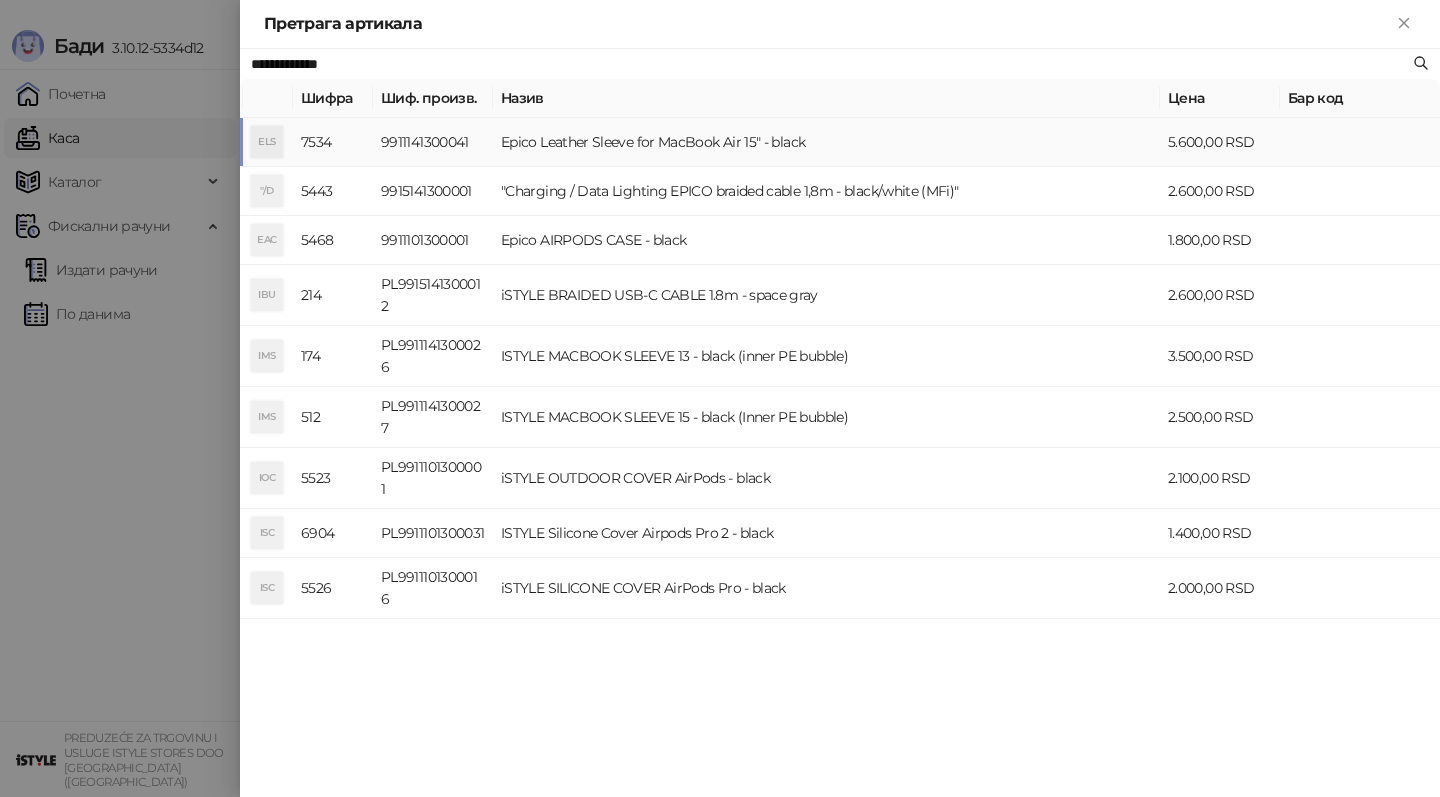 click on "Epico Leather Sleeve for MacBook Air 15" - black" at bounding box center [826, 142] 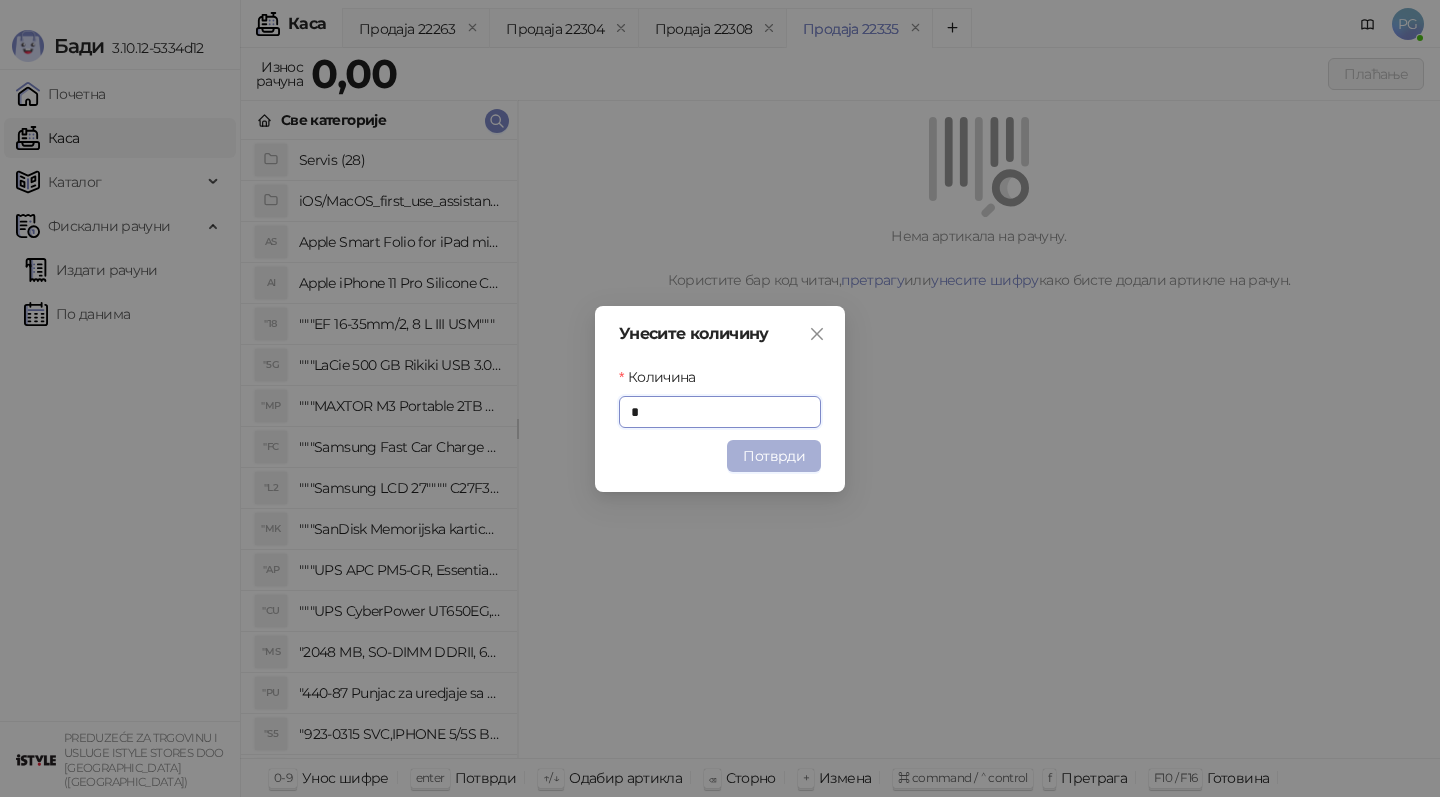 click on "Потврди" at bounding box center (774, 456) 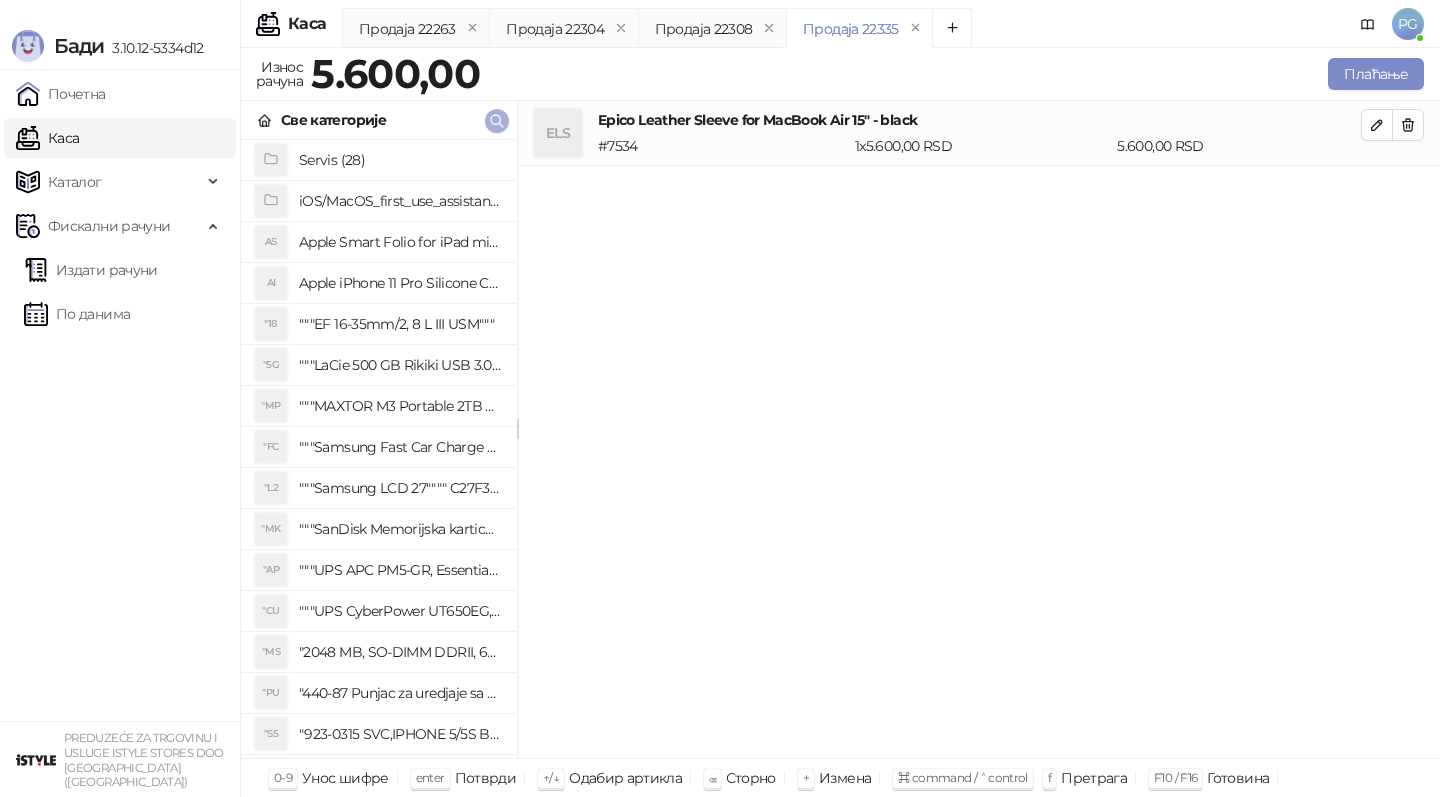 click at bounding box center (497, 120) 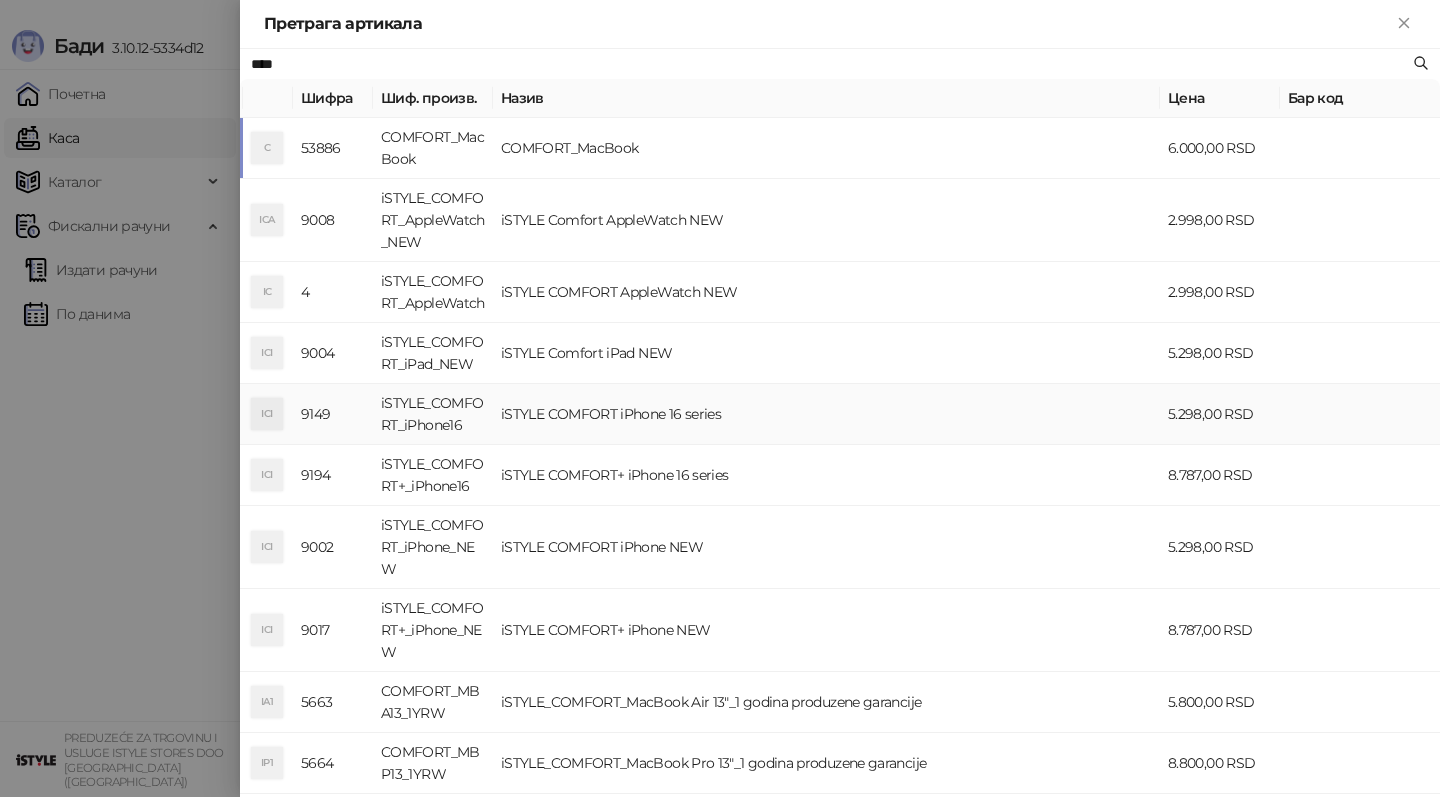click on "iSTYLE COMFORT iPhone 16 series" at bounding box center (826, 414) 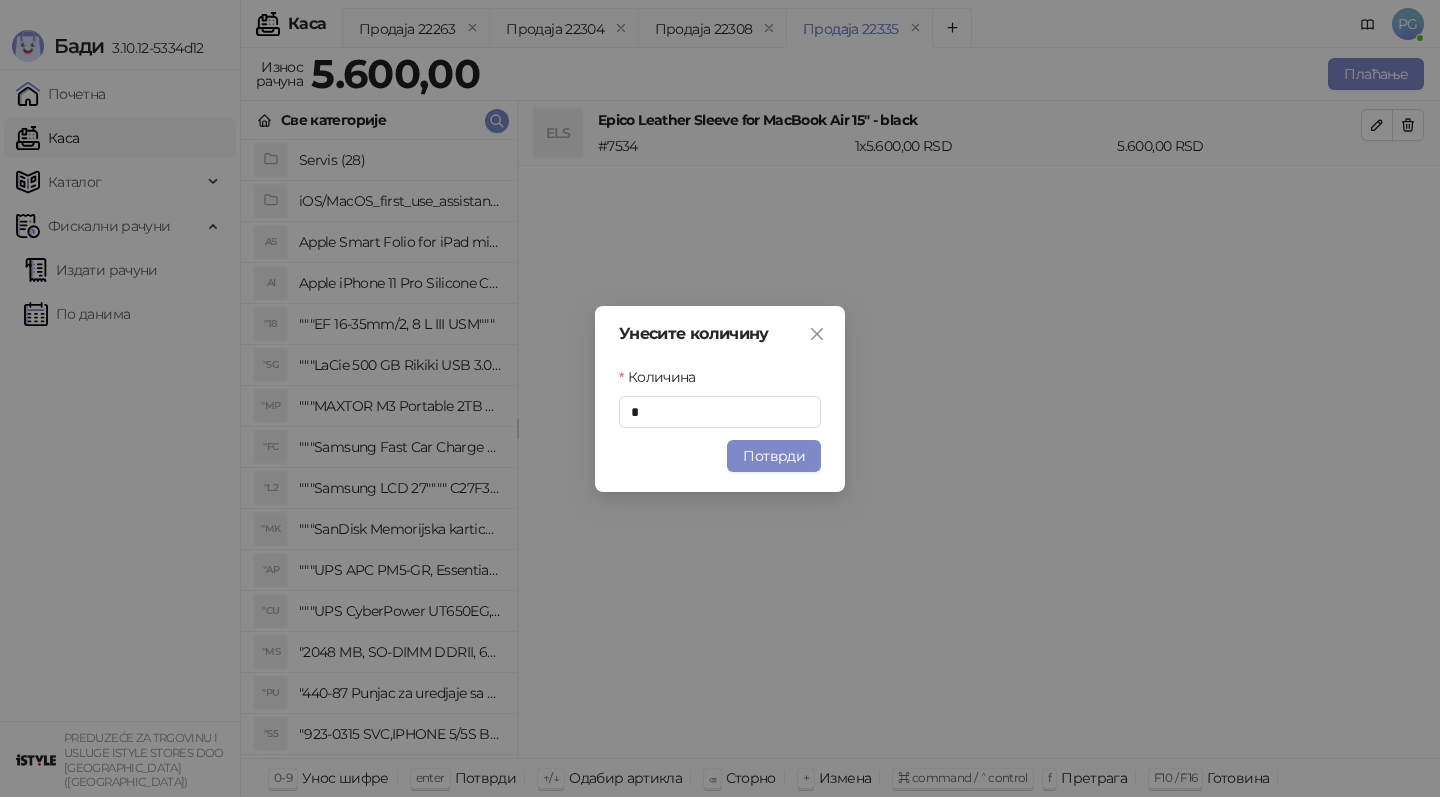 click on "Потврди" at bounding box center (774, 456) 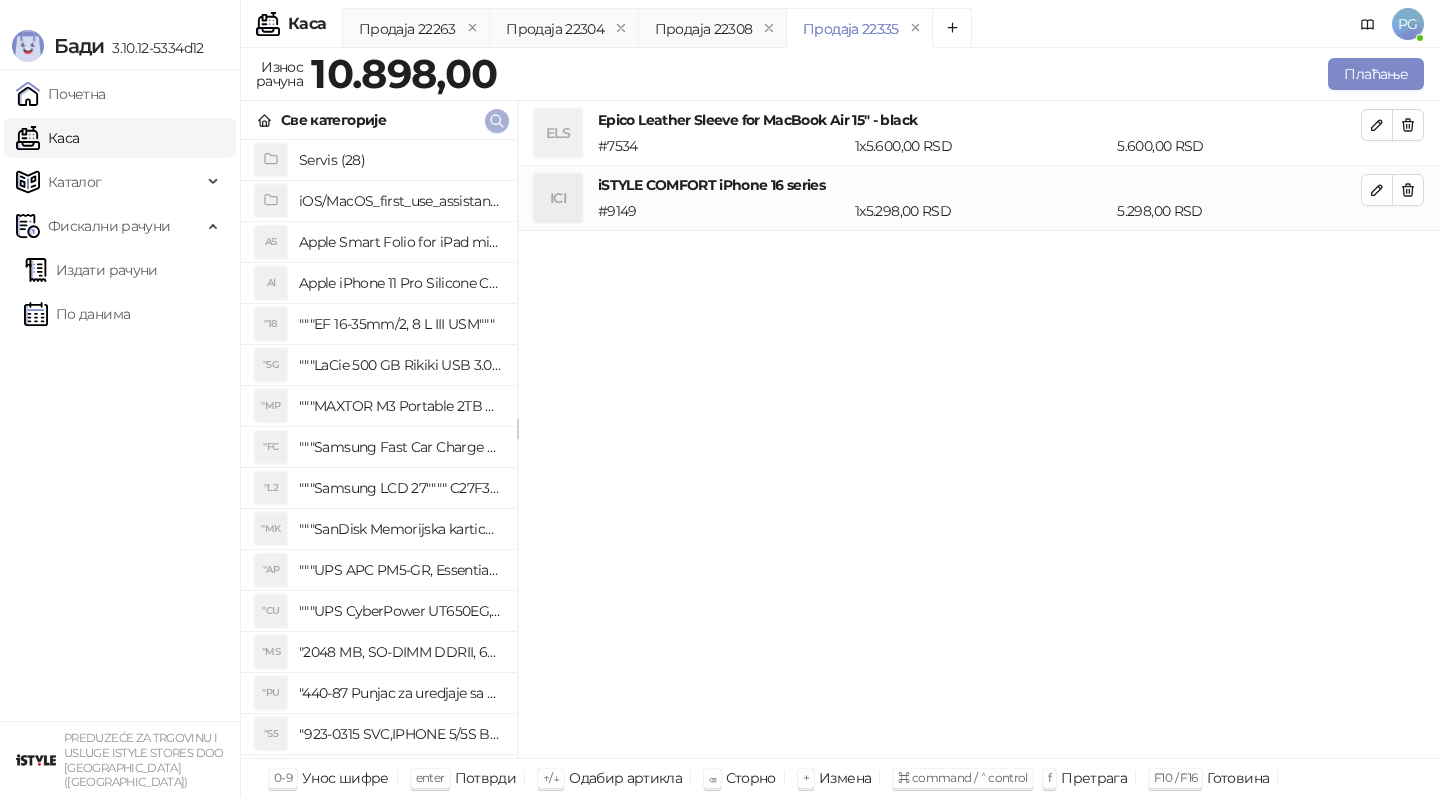 click 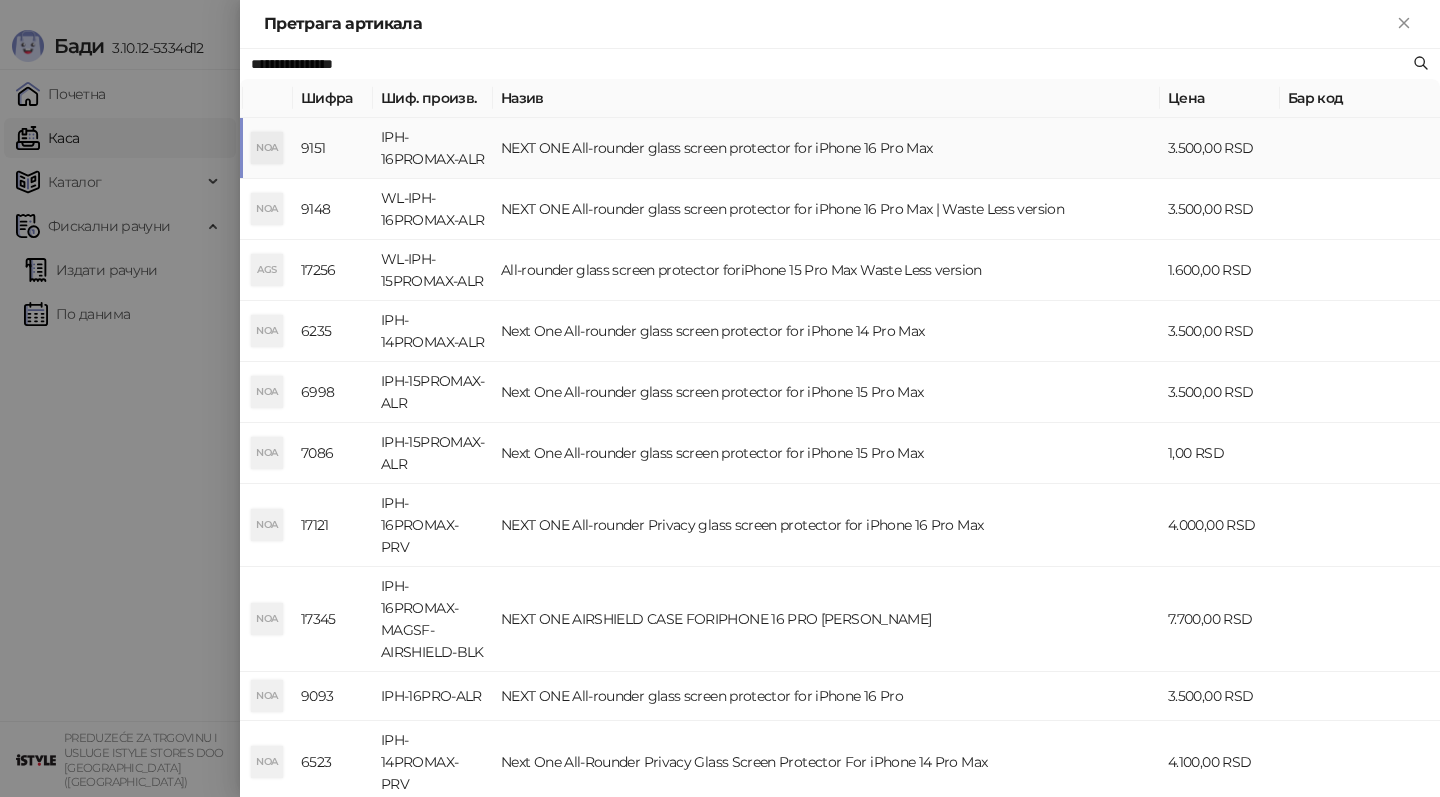 type on "**********" 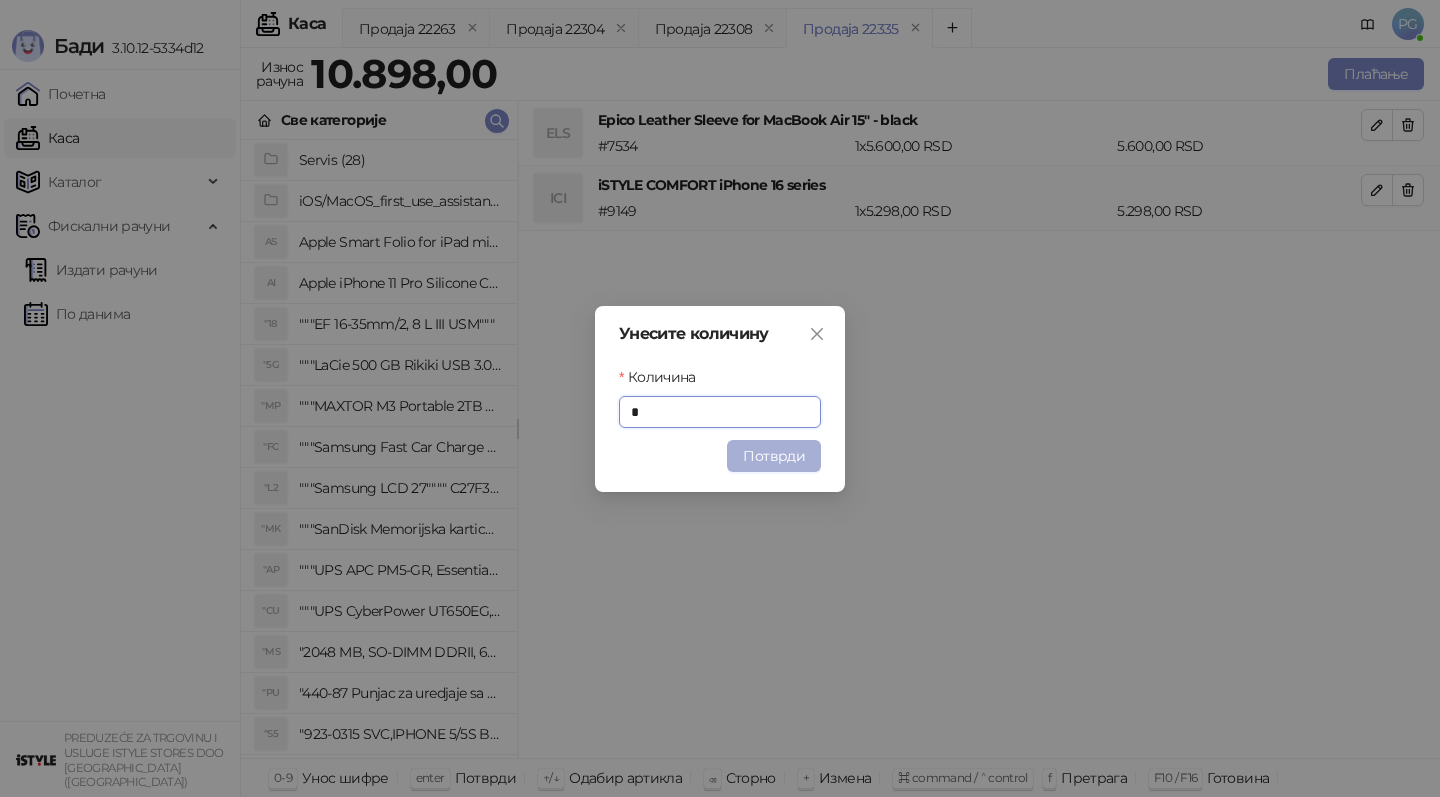 click on "Потврди" at bounding box center (774, 456) 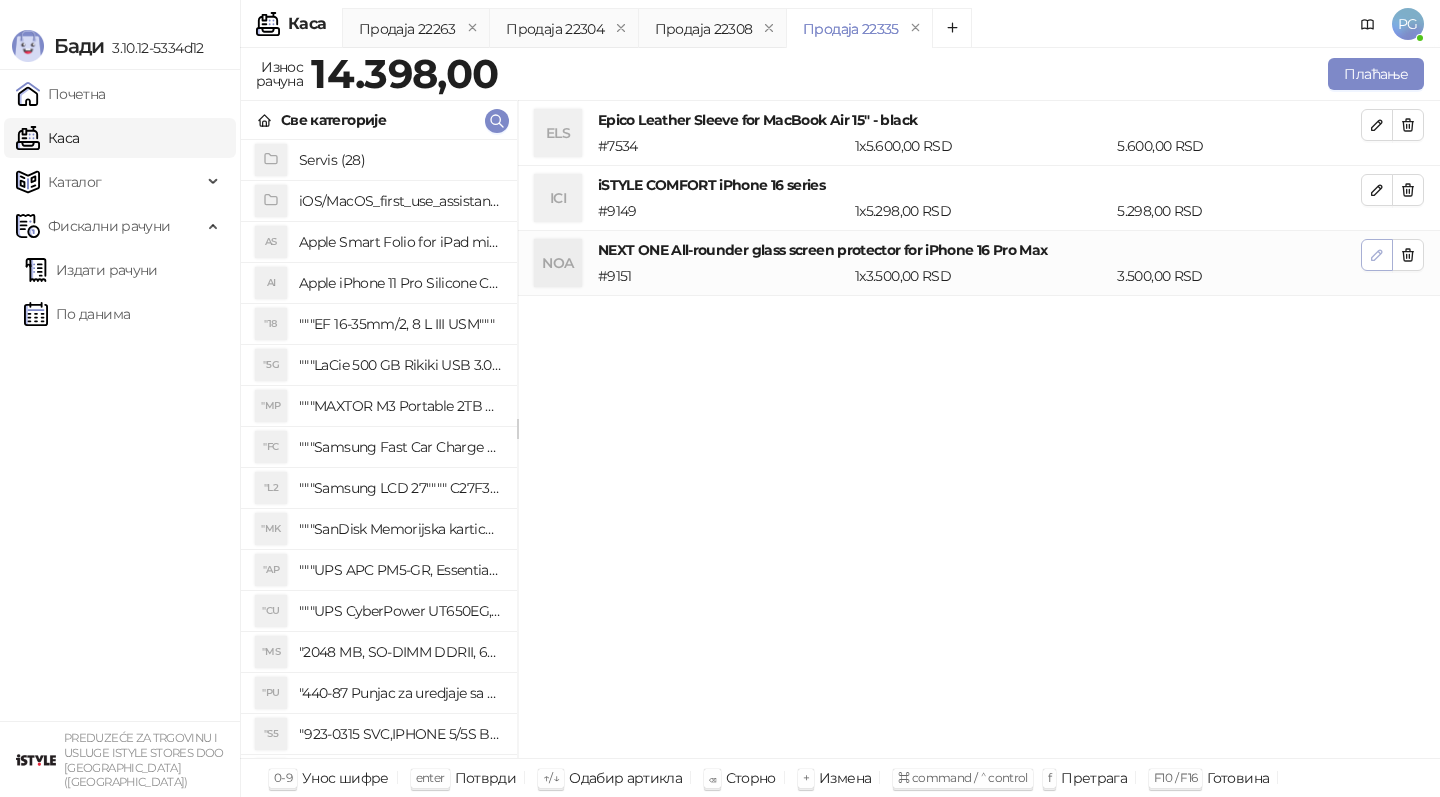 click 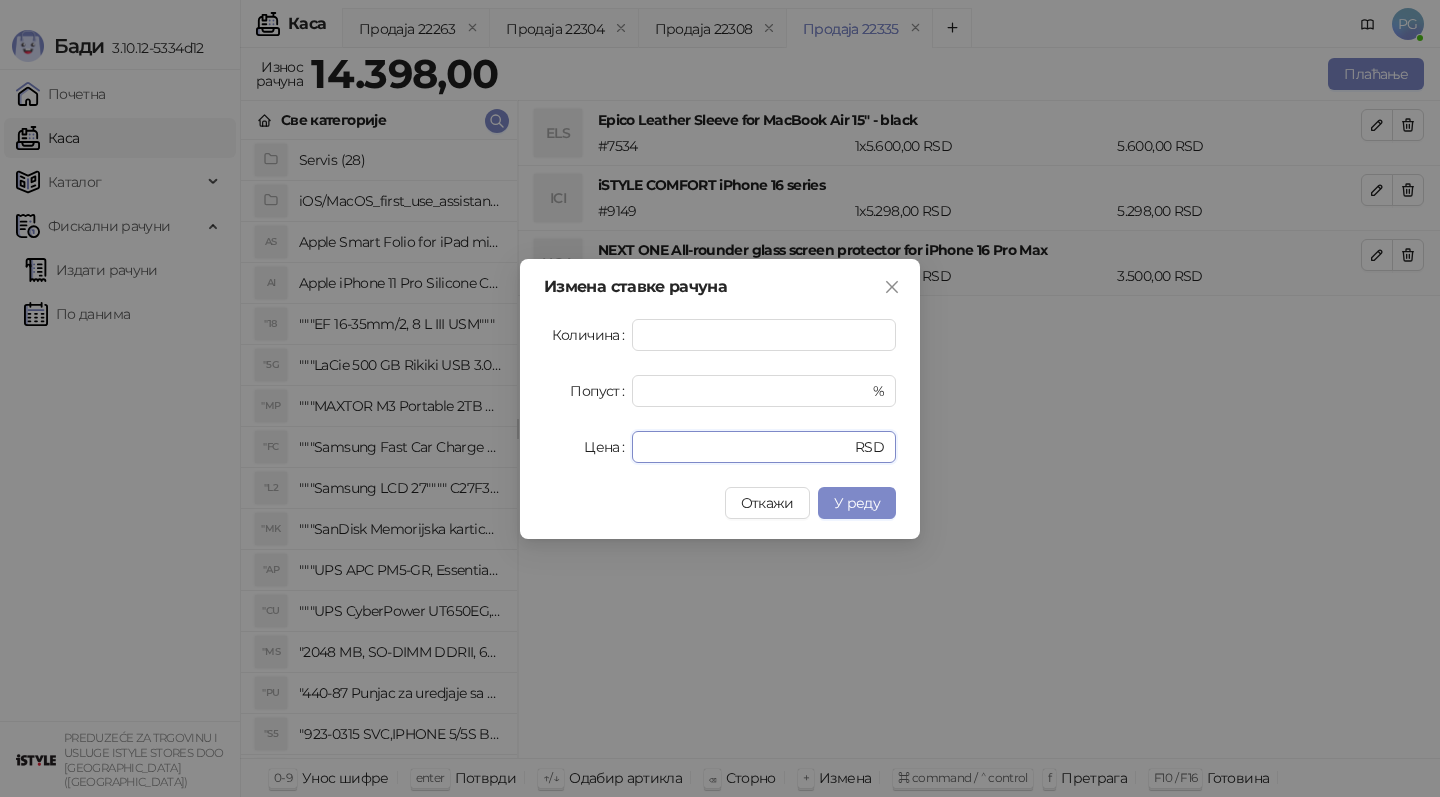 drag, startPoint x: 694, startPoint y: 451, endPoint x: 556, endPoint y: 451, distance: 138 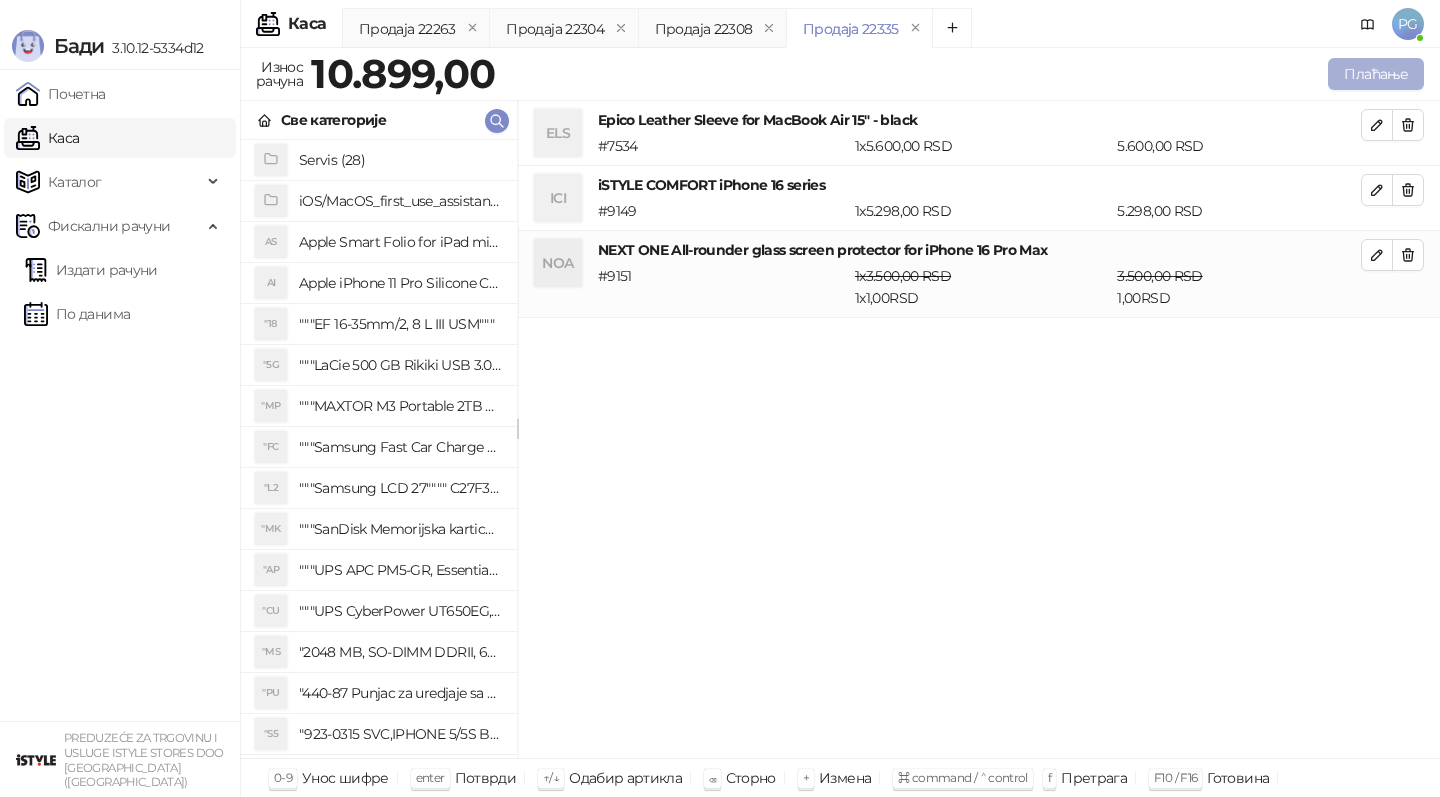 click on "Плаћање" at bounding box center [1376, 74] 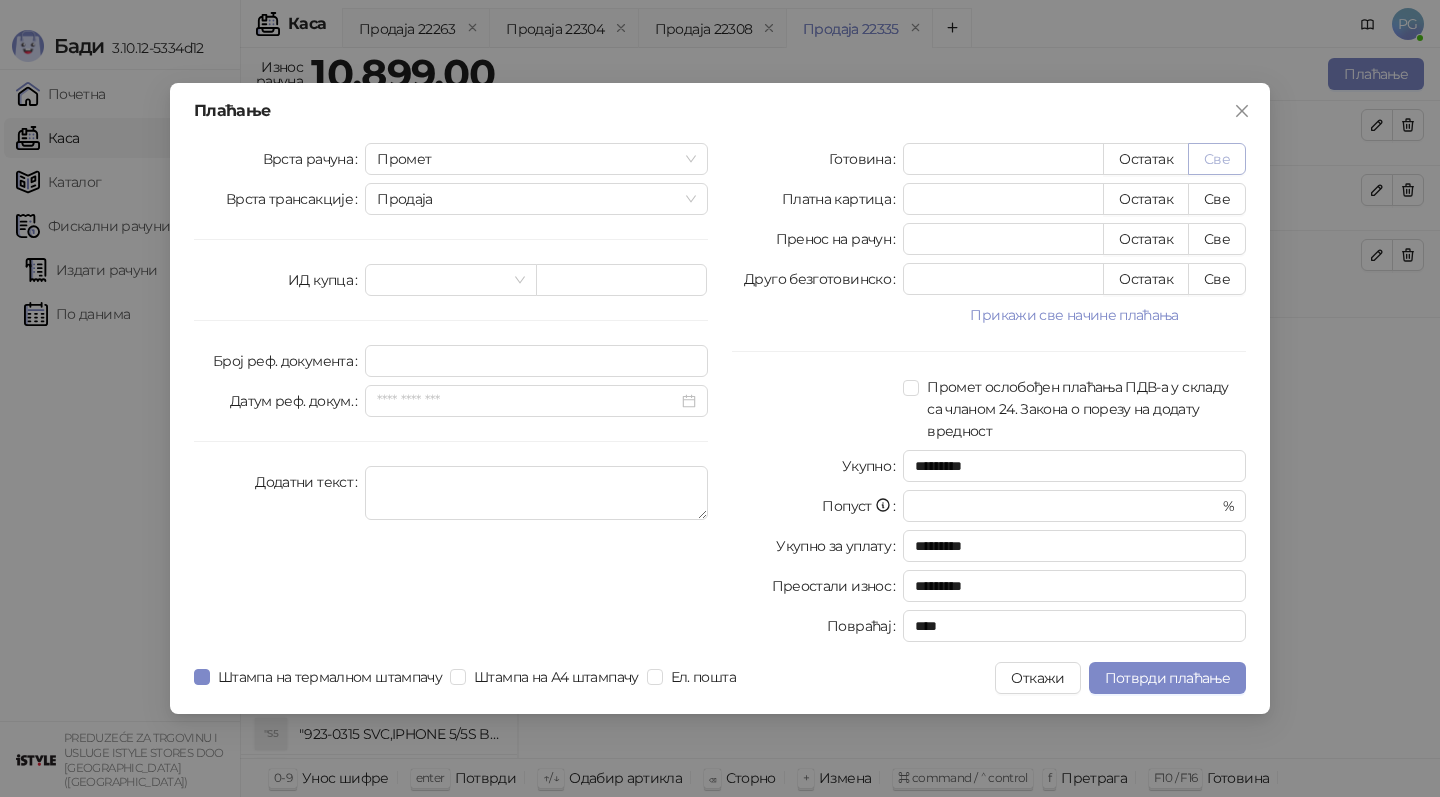 click on "Све" at bounding box center (1217, 159) 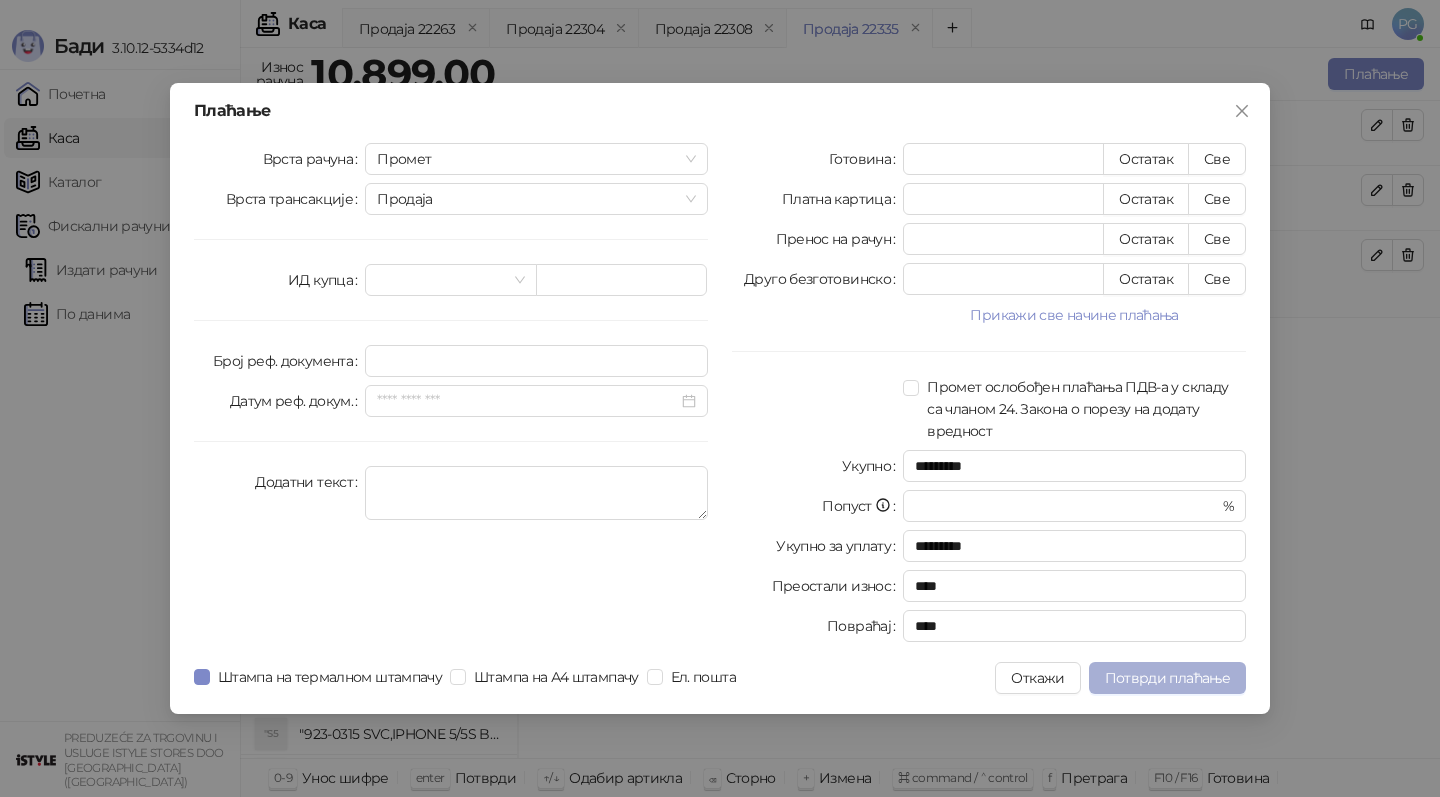 click on "Потврди плаћање" at bounding box center [1167, 678] 